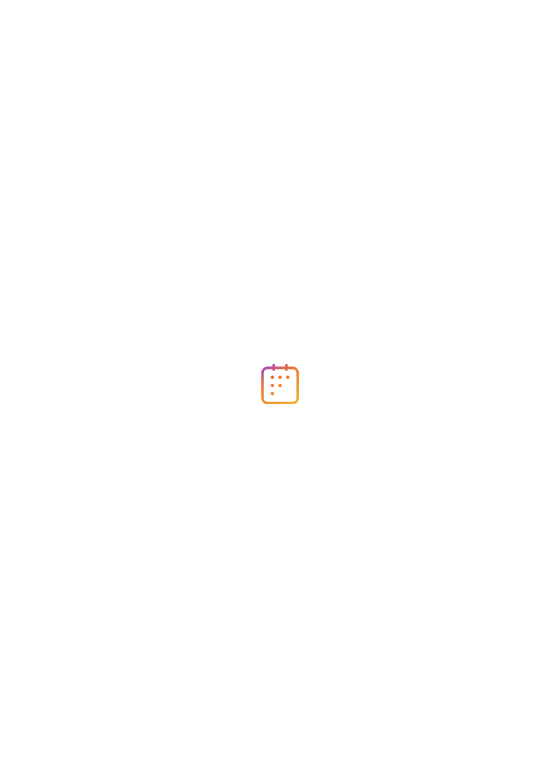 scroll, scrollTop: 0, scrollLeft: 0, axis: both 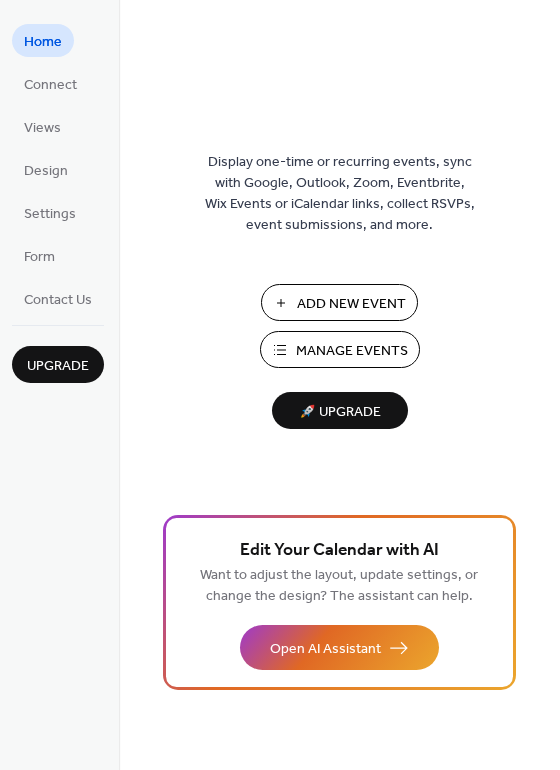click on "Manage Events" at bounding box center (340, 349) 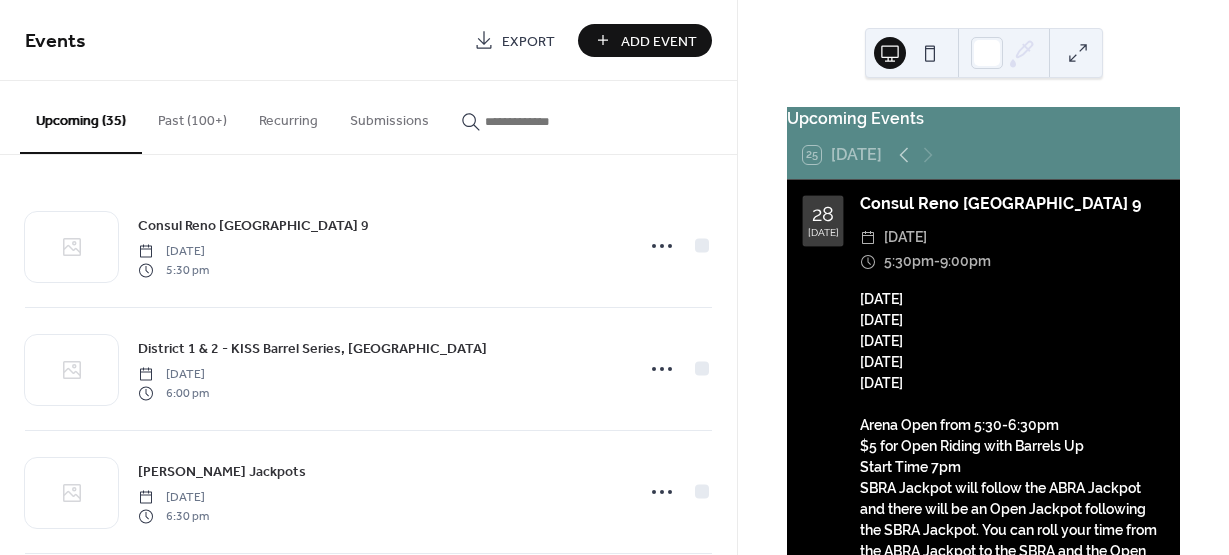 scroll, scrollTop: 0, scrollLeft: 0, axis: both 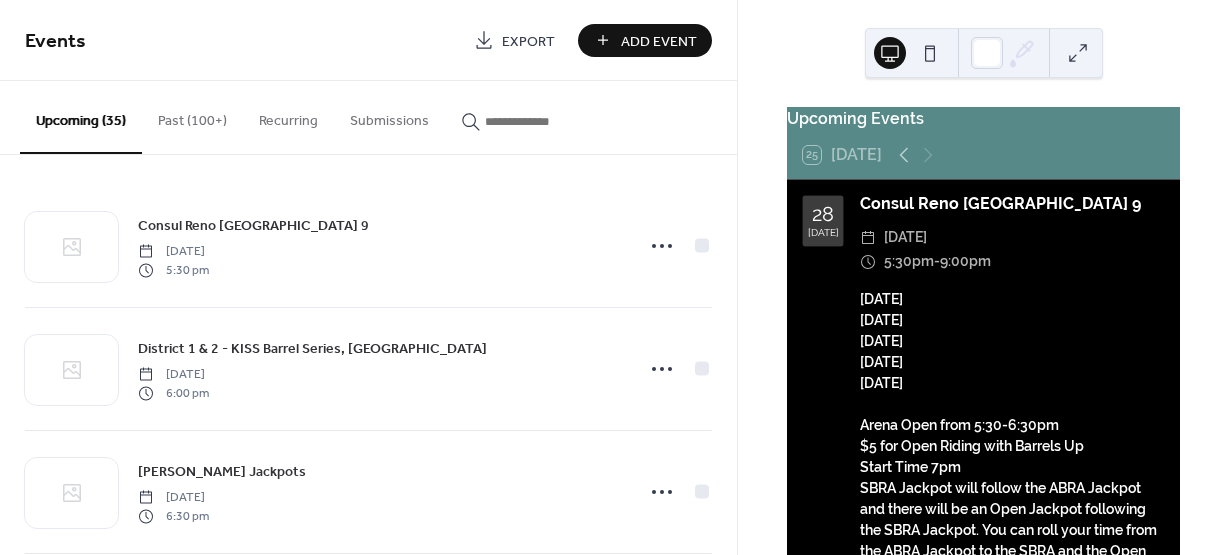 click on "Add Event" at bounding box center [659, 41] 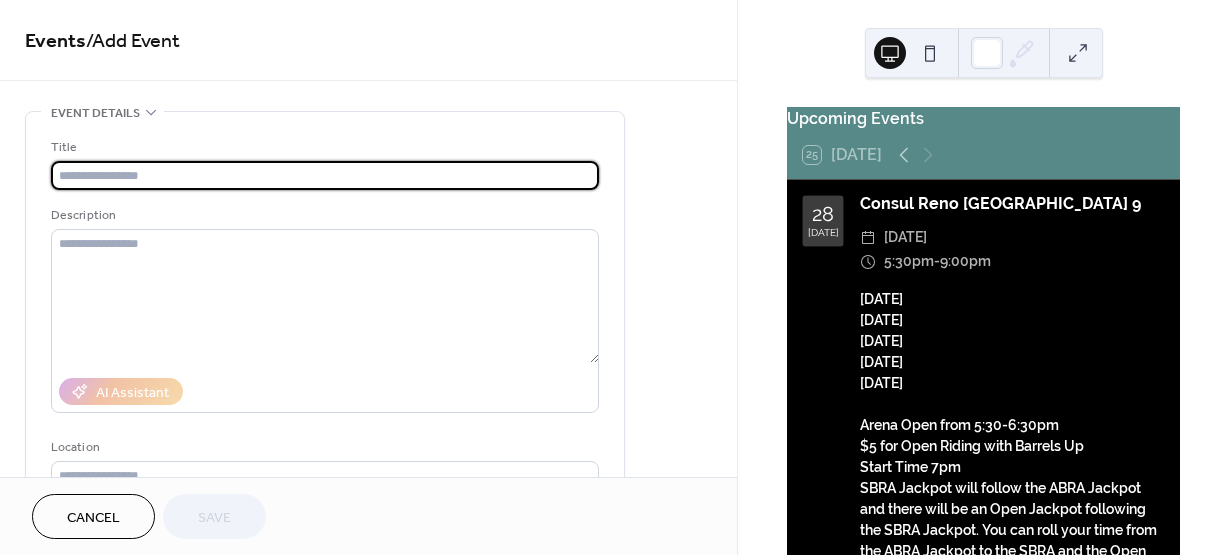 click on "Cancel" at bounding box center [93, 518] 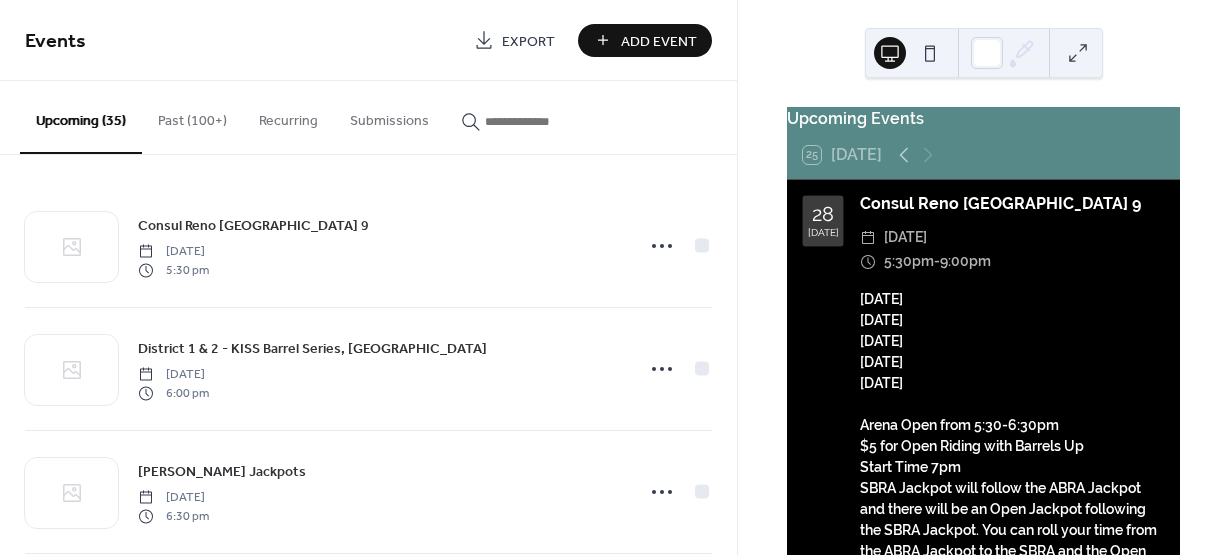 click 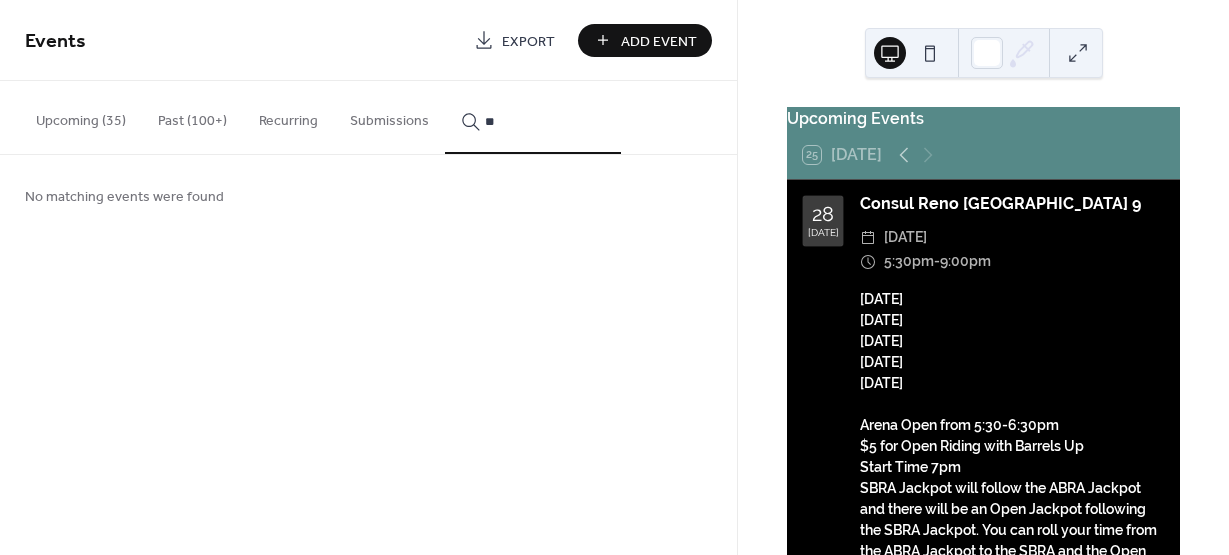 type on "*" 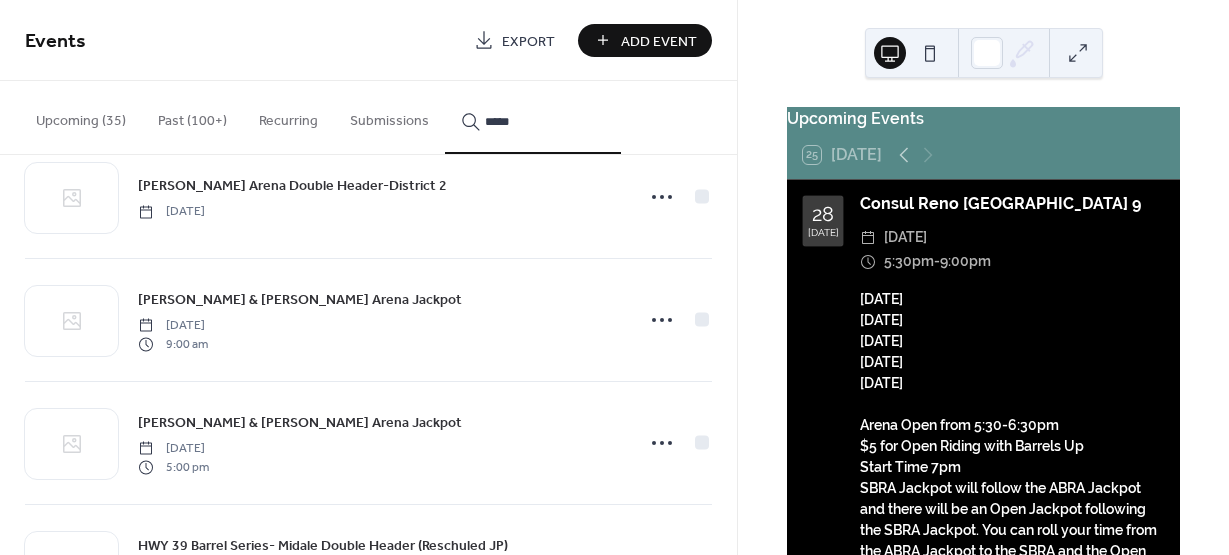 scroll, scrollTop: 1100, scrollLeft: 0, axis: vertical 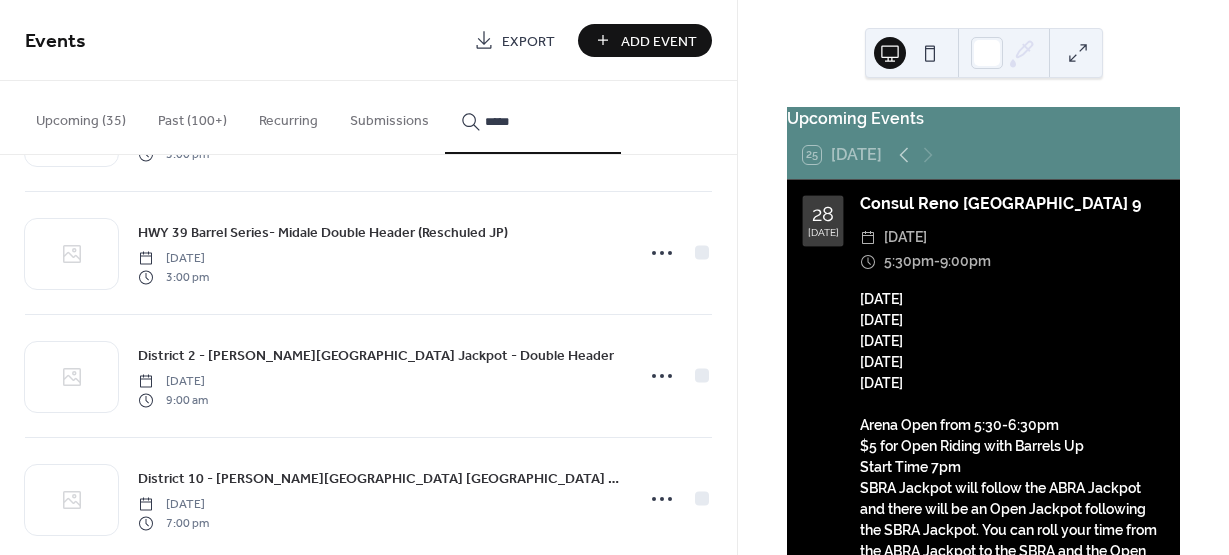 type on "*****" 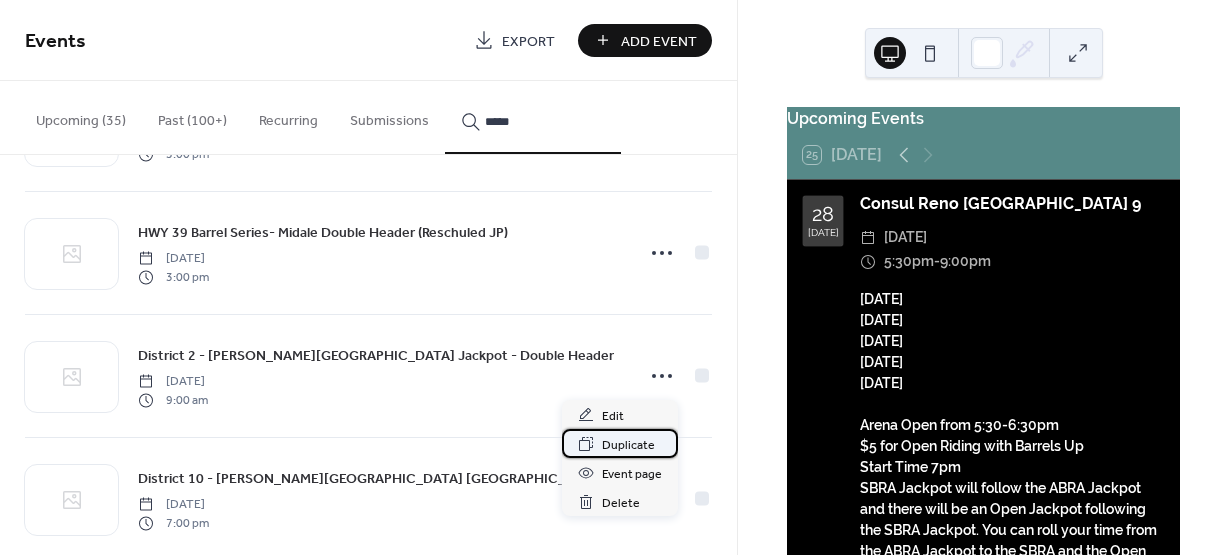 click on "Duplicate" at bounding box center (628, 445) 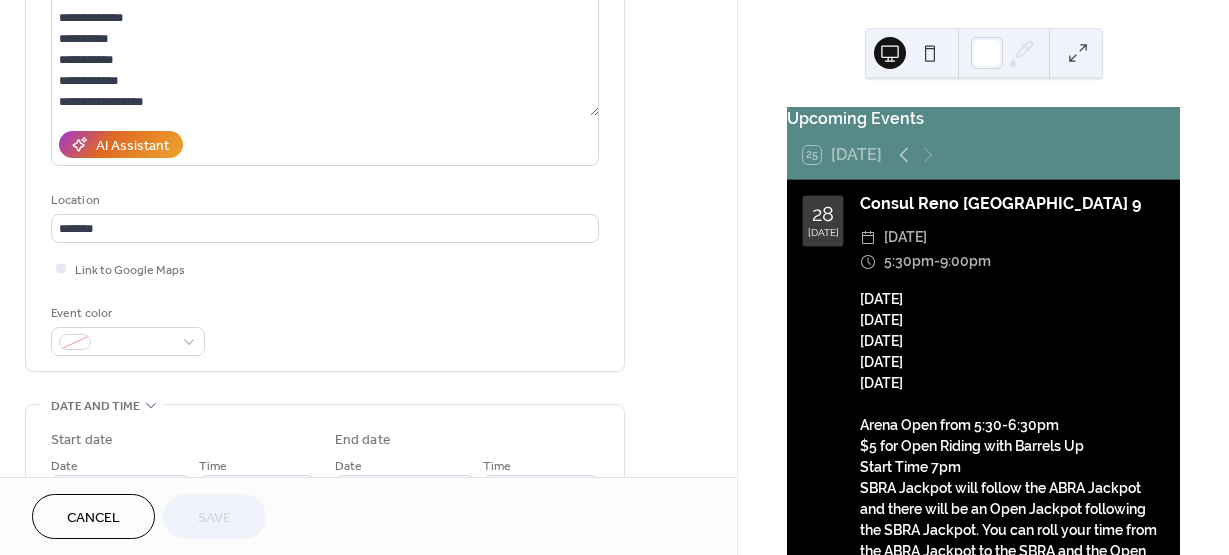 scroll, scrollTop: 300, scrollLeft: 0, axis: vertical 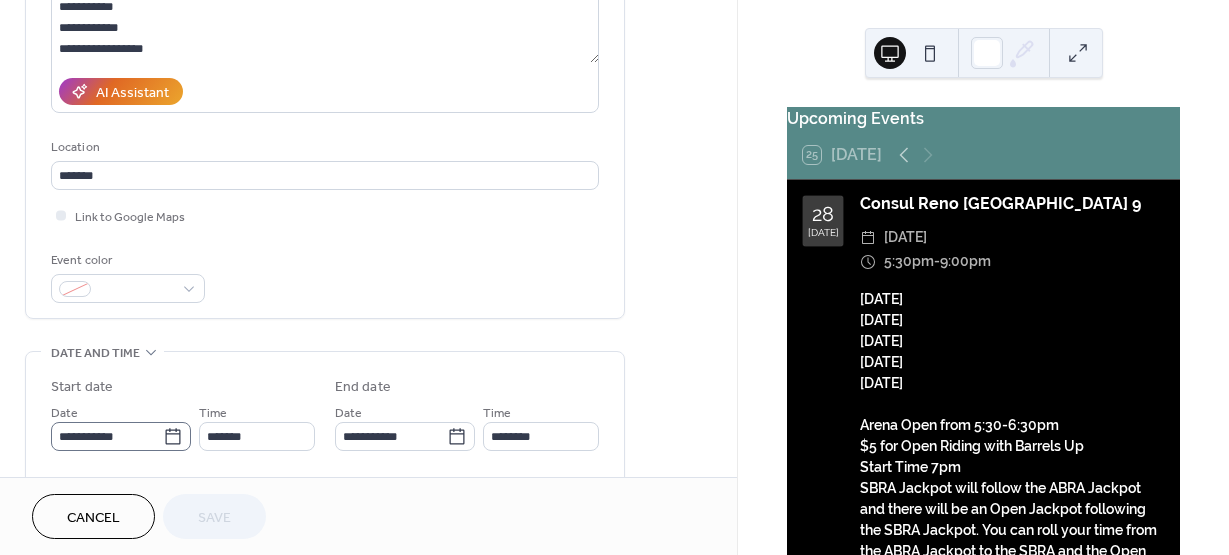 click 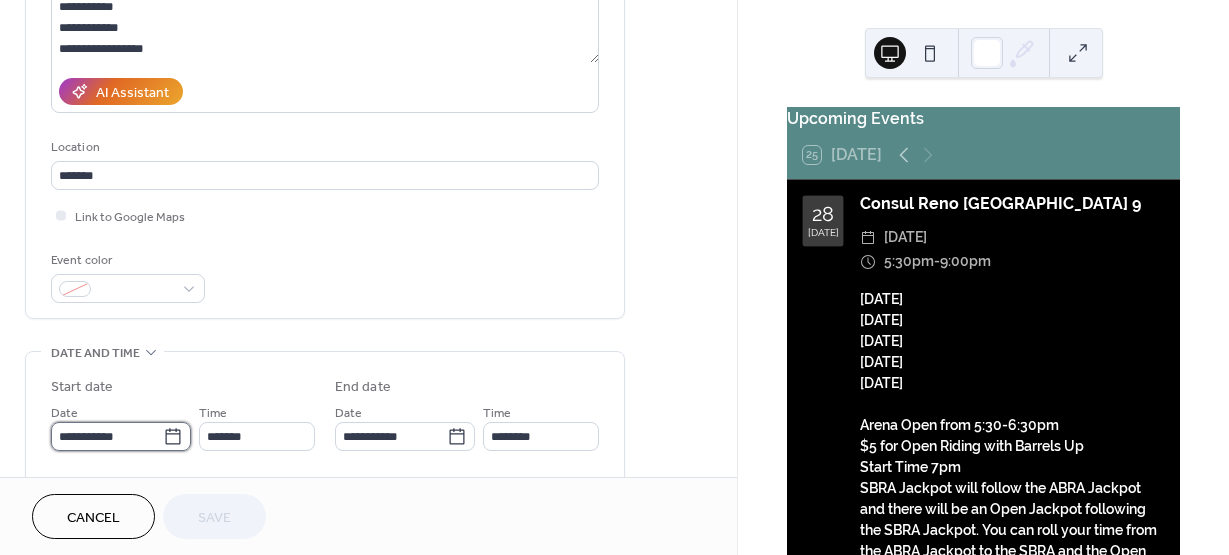 click on "**********" at bounding box center (107, 436) 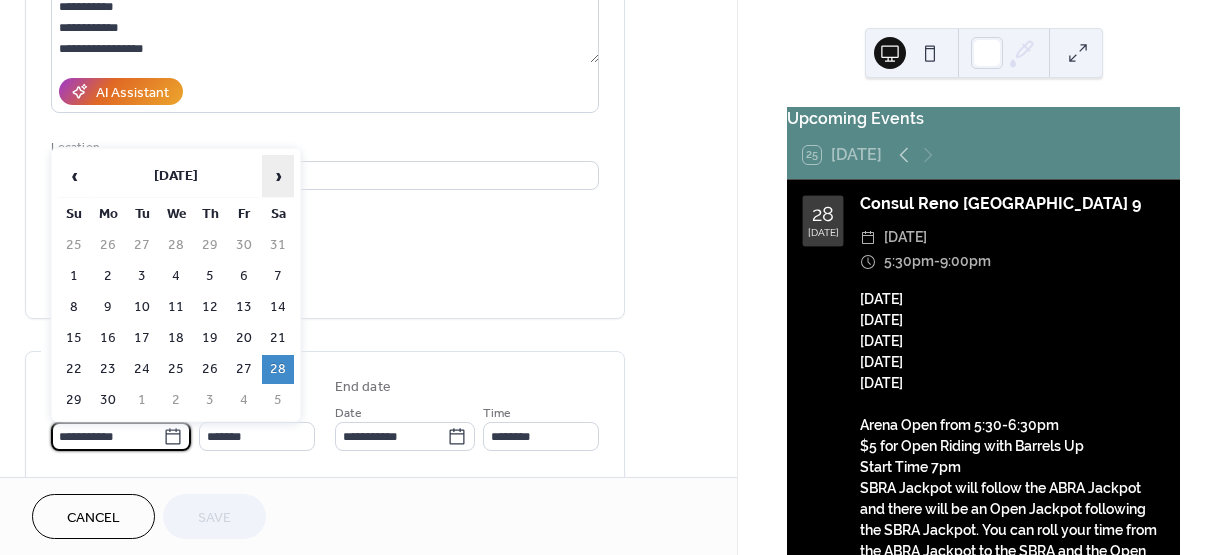 click on "›" at bounding box center [278, 176] 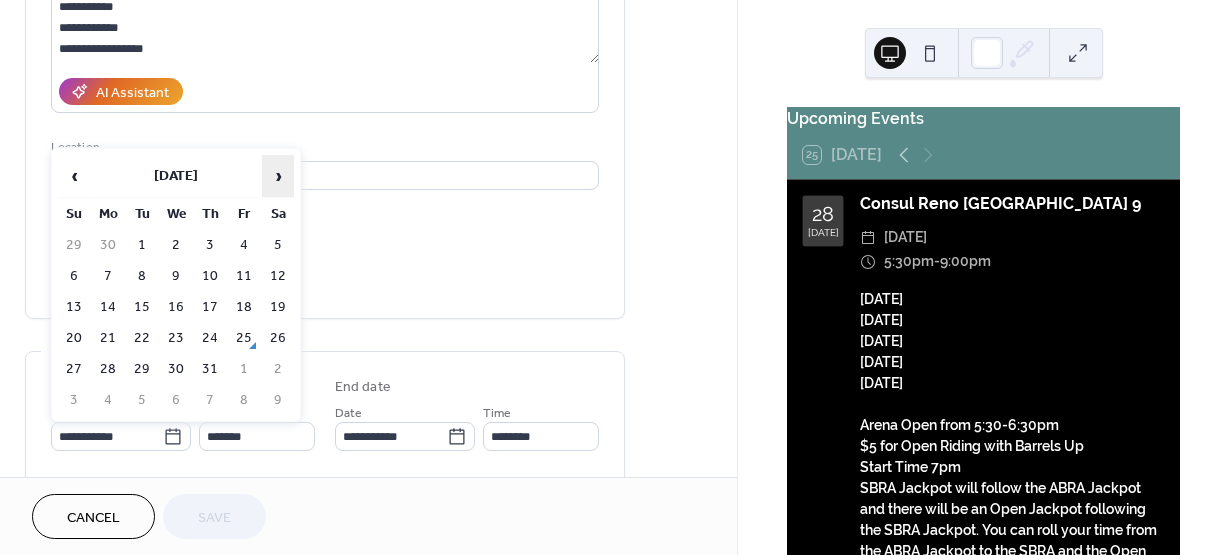 click on "›" at bounding box center (278, 176) 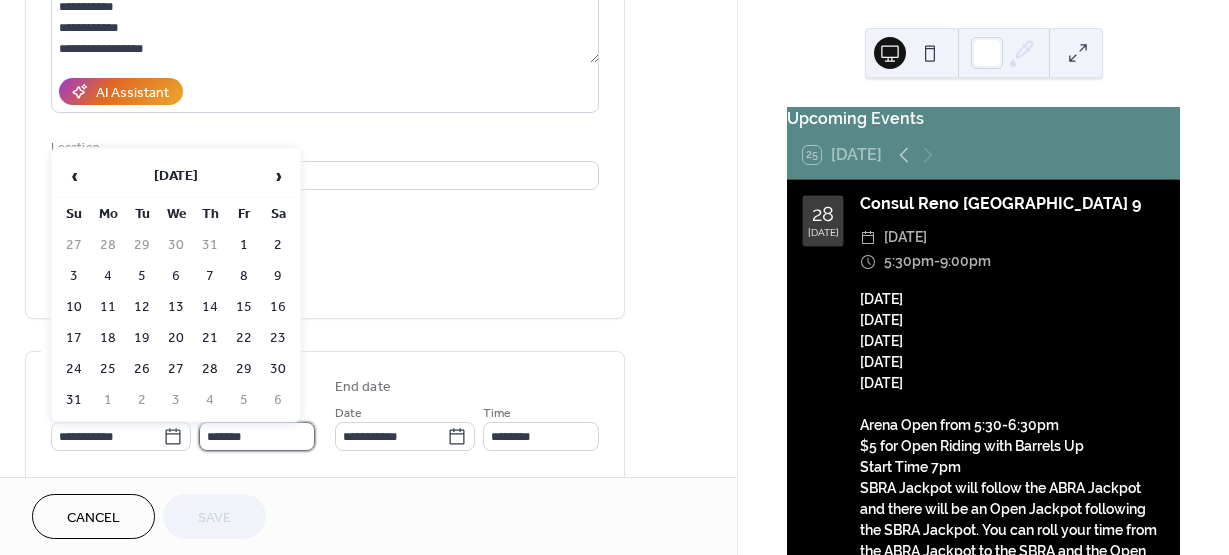 click on "*******" at bounding box center (257, 436) 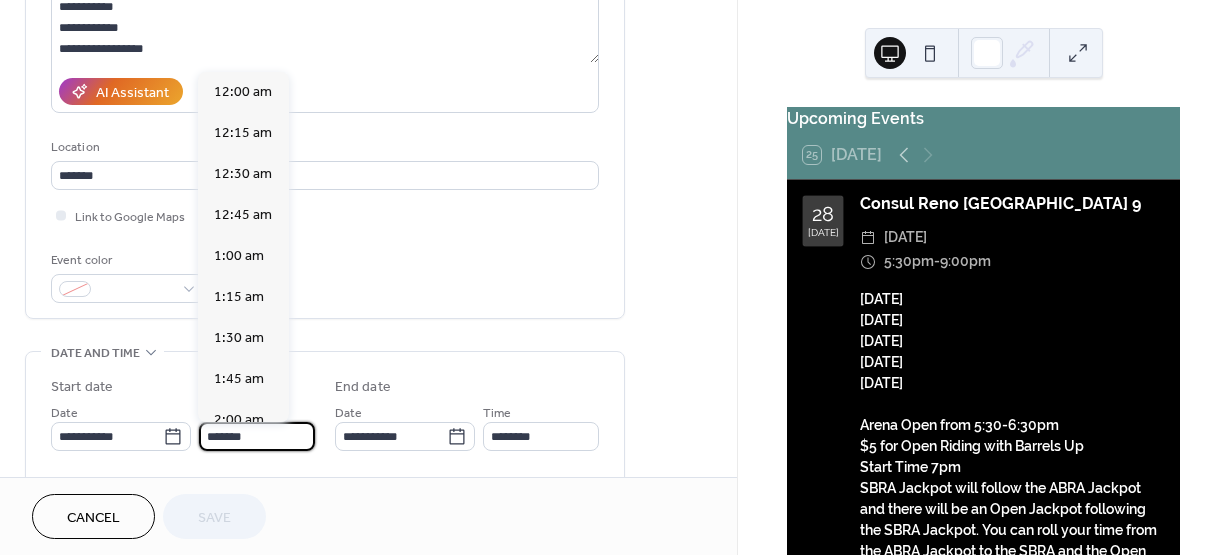 scroll, scrollTop: 1476, scrollLeft: 0, axis: vertical 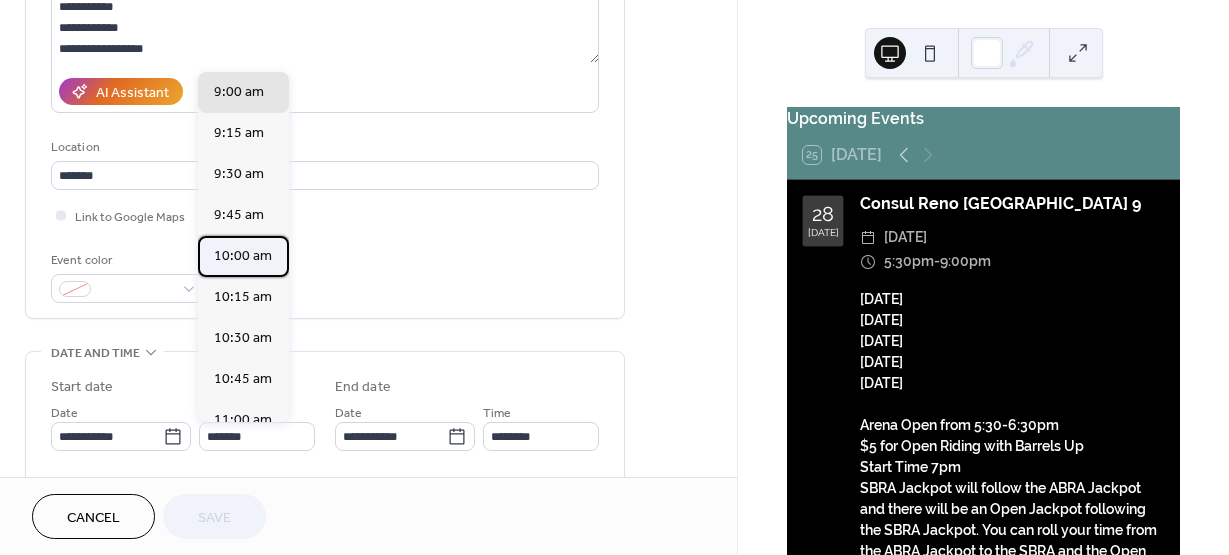 click on "10:00 am" at bounding box center [243, 256] 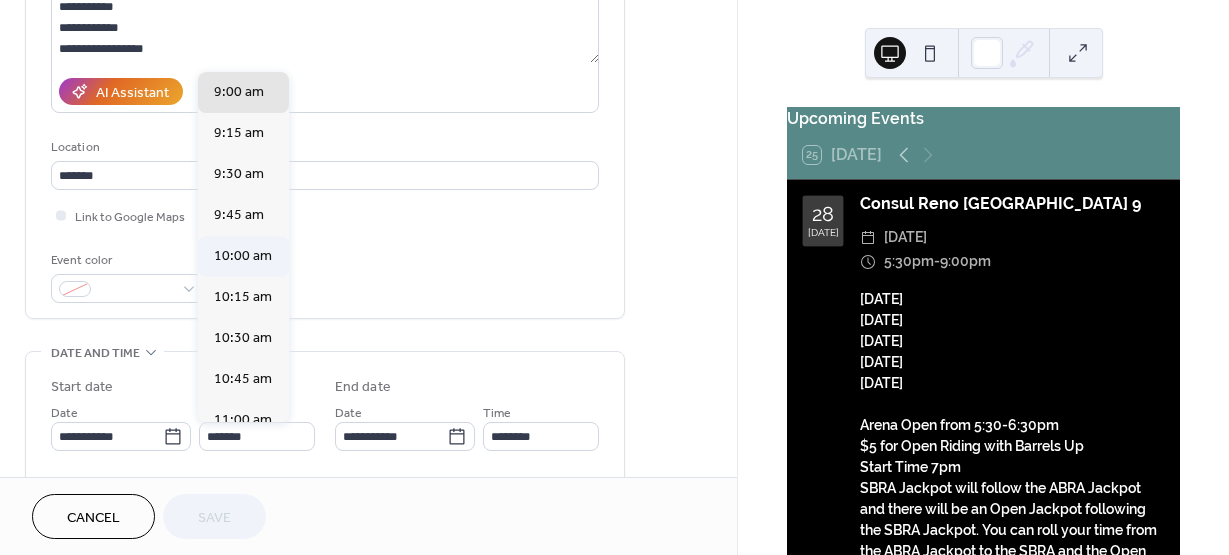 type on "********" 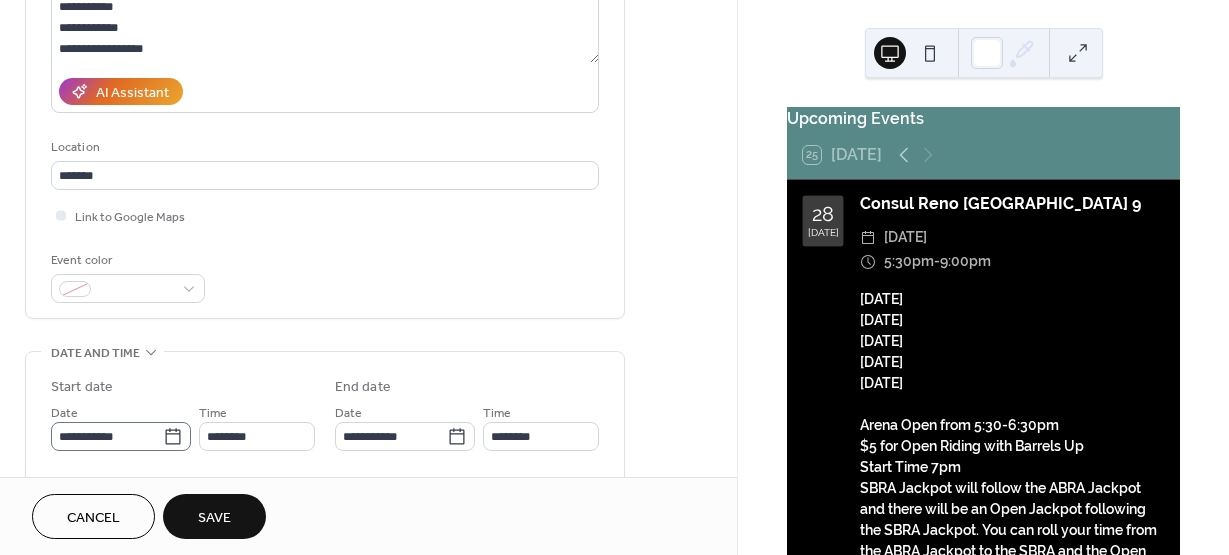 click 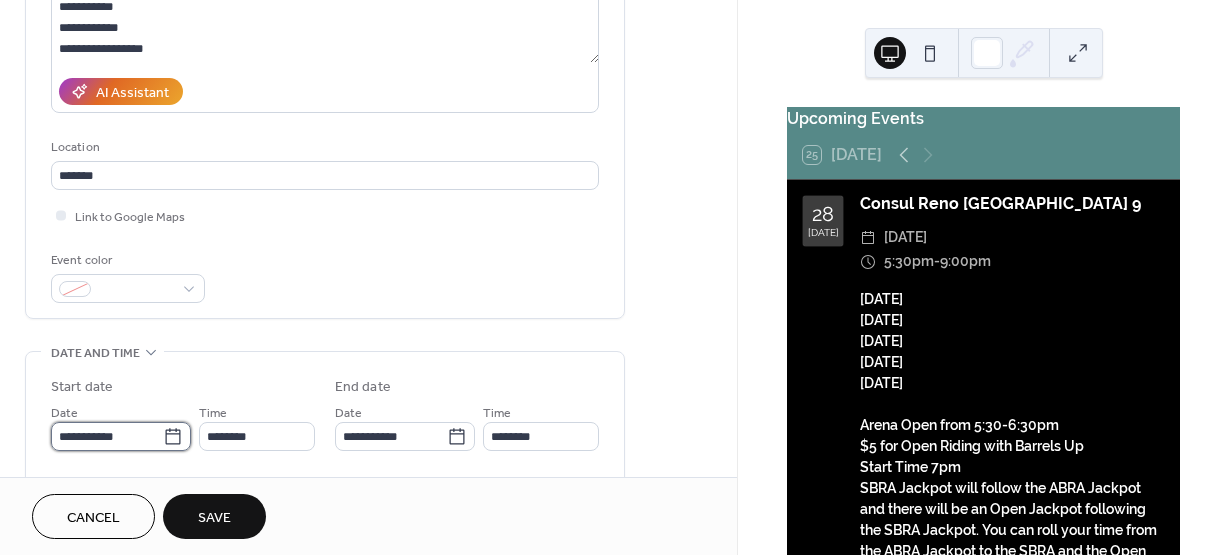 click on "**********" at bounding box center (107, 436) 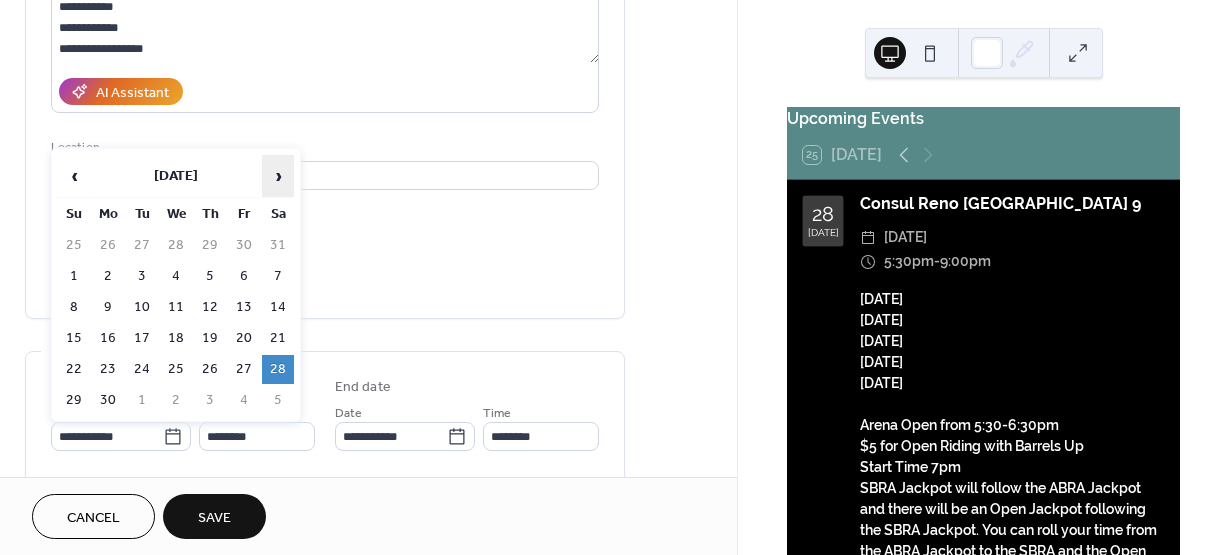 click on "›" at bounding box center (278, 176) 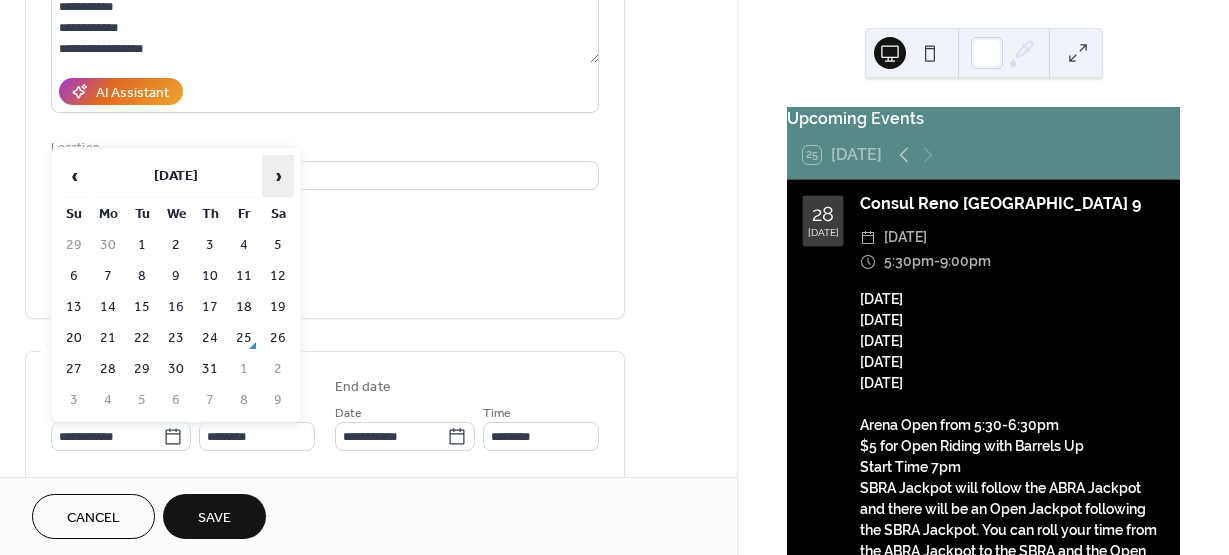 click on "›" at bounding box center [278, 176] 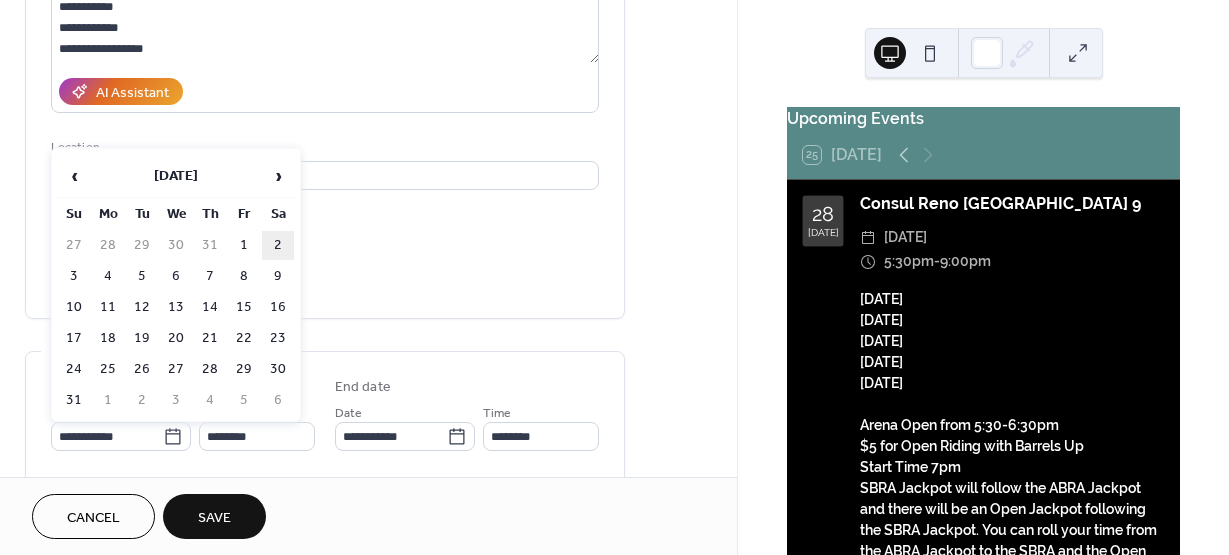 click on "2" at bounding box center [278, 245] 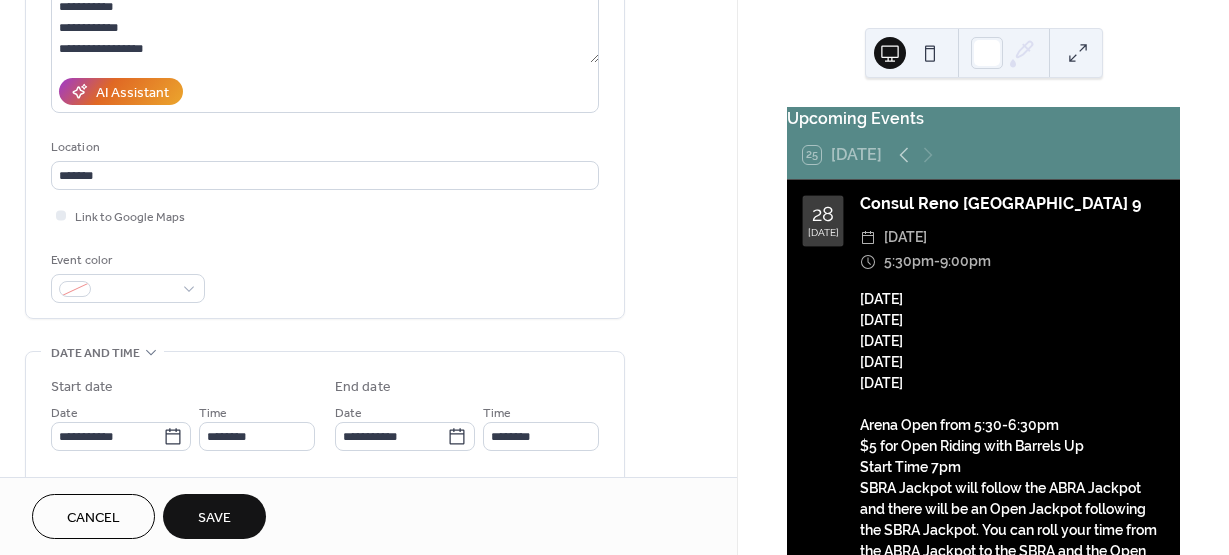 type on "**********" 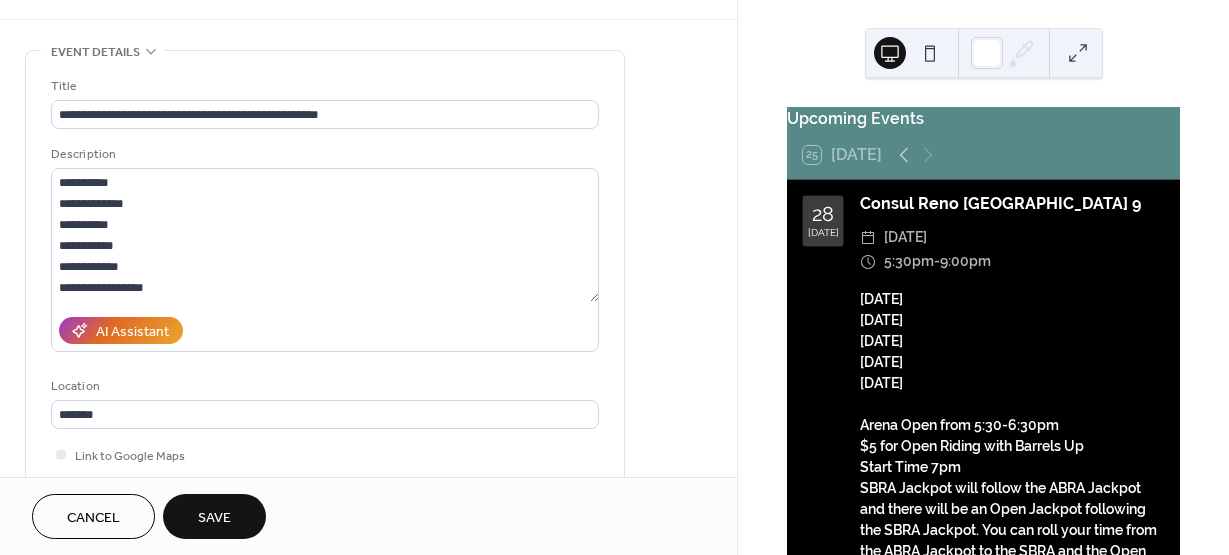 scroll, scrollTop: 0, scrollLeft: 0, axis: both 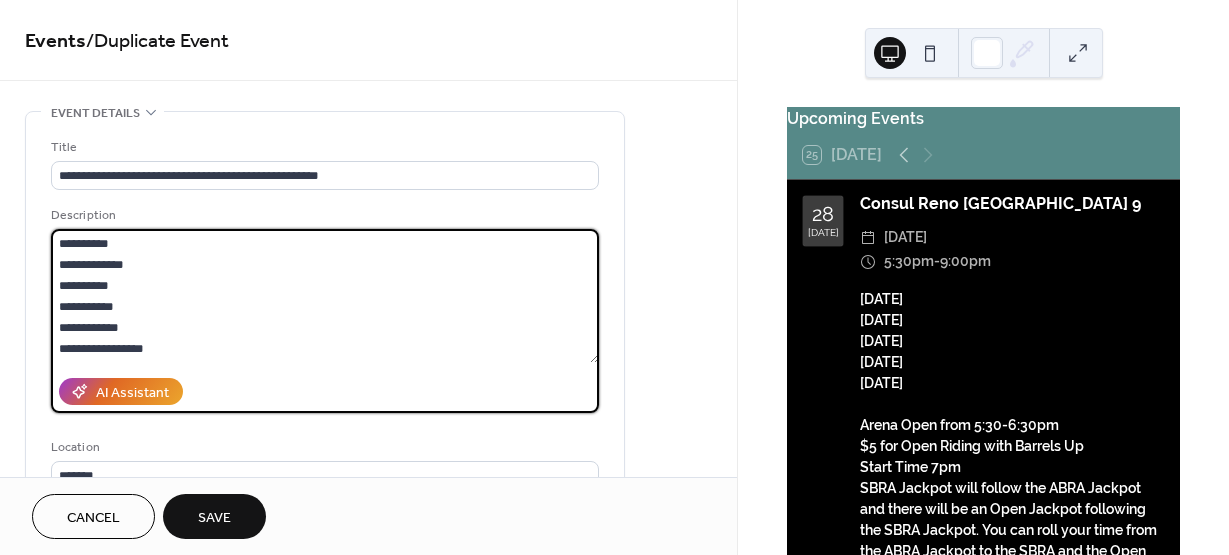 click on "**********" at bounding box center [325, 296] 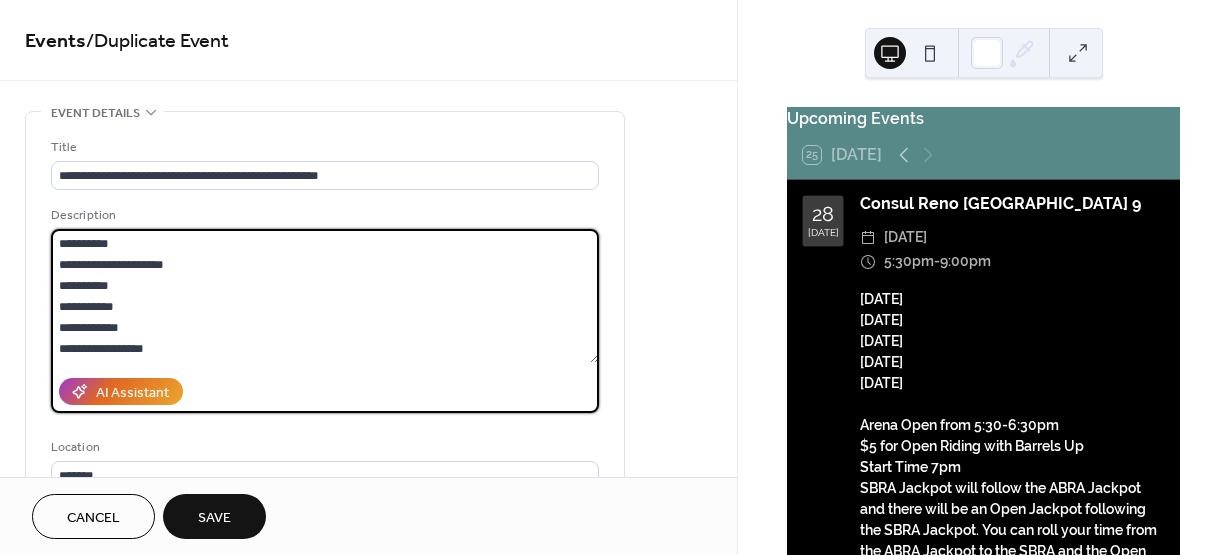 click on "**********" at bounding box center (325, 296) 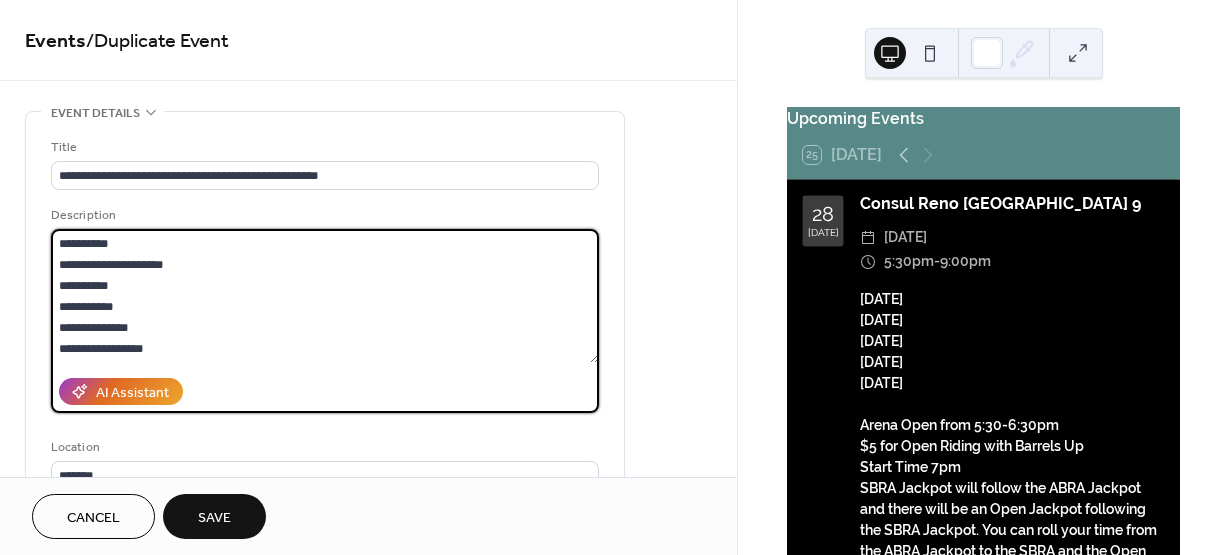 scroll, scrollTop: 42, scrollLeft: 0, axis: vertical 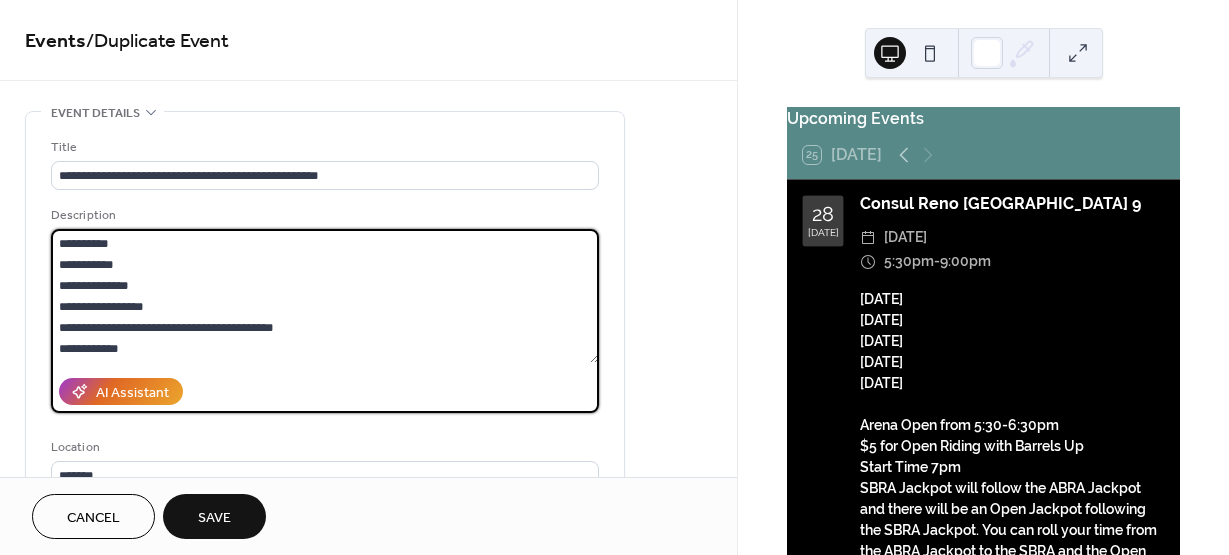 type on "**********" 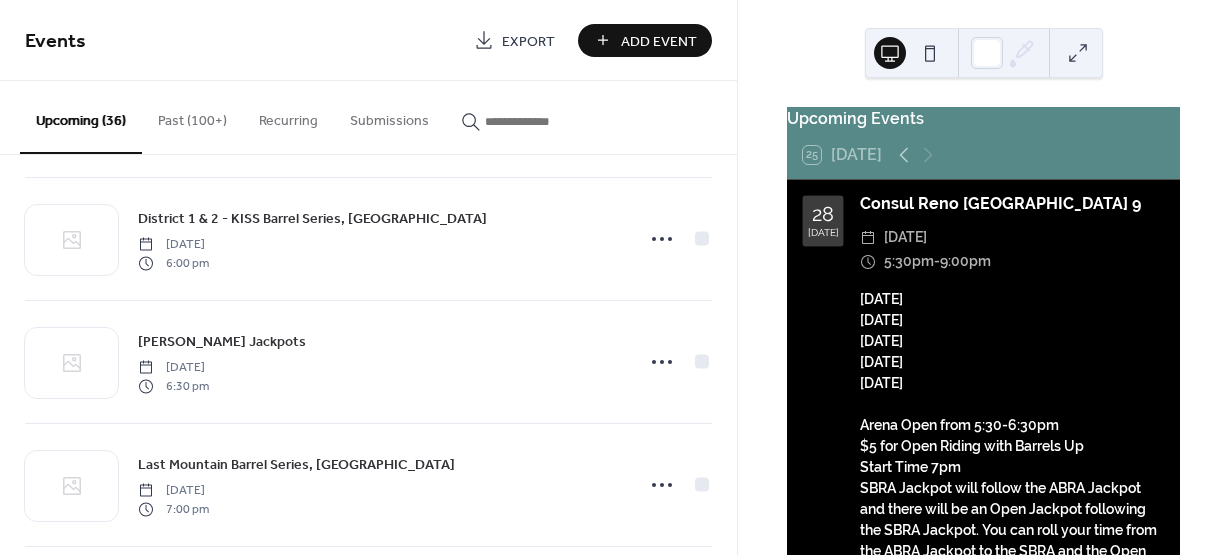 scroll, scrollTop: 300, scrollLeft: 0, axis: vertical 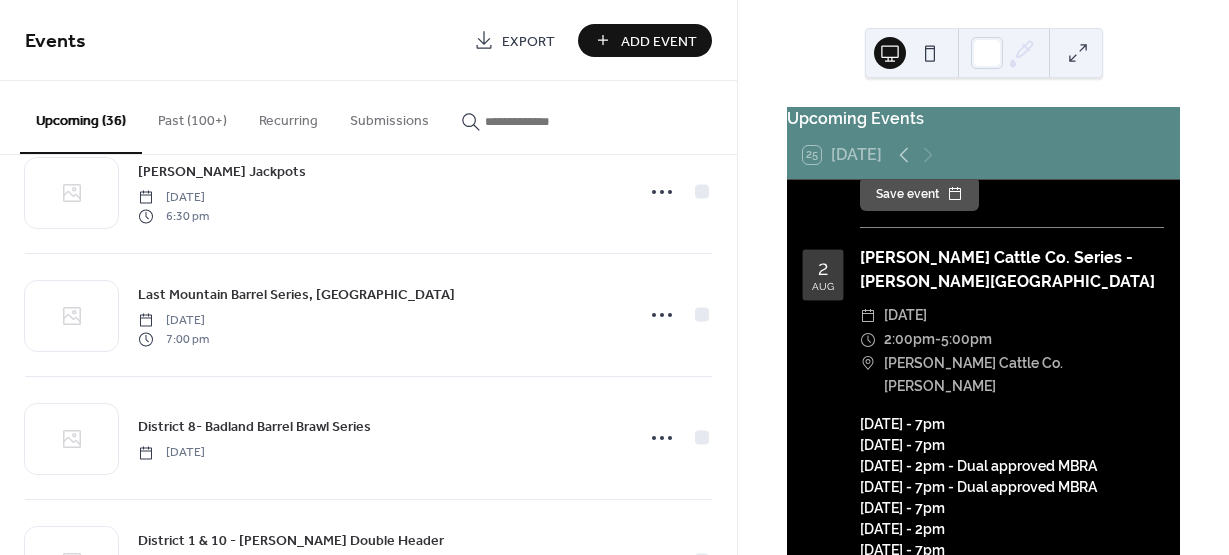 click 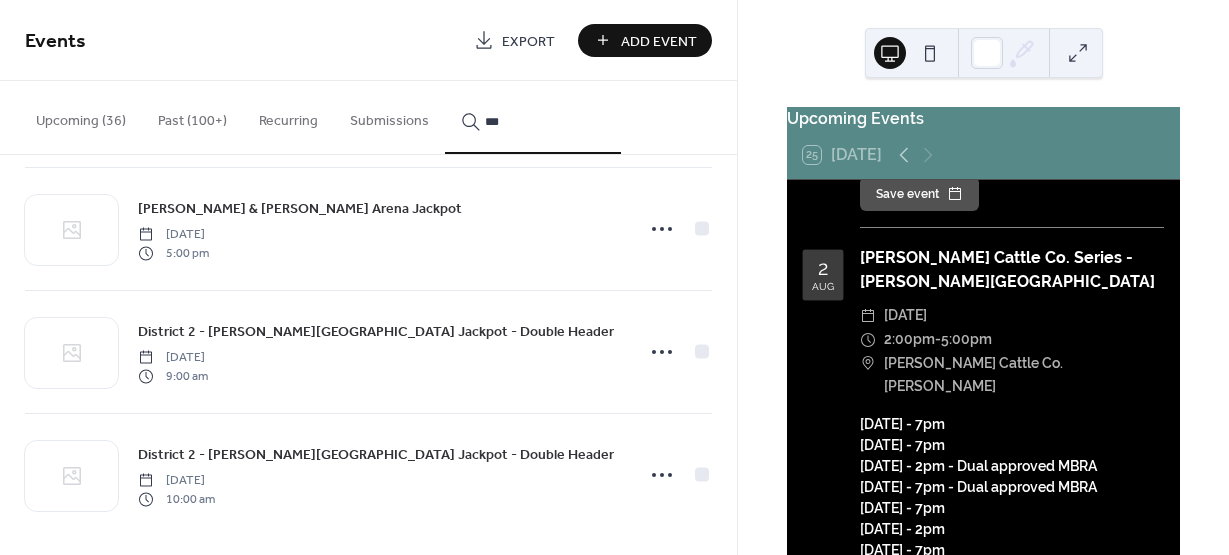scroll, scrollTop: 2611, scrollLeft: 0, axis: vertical 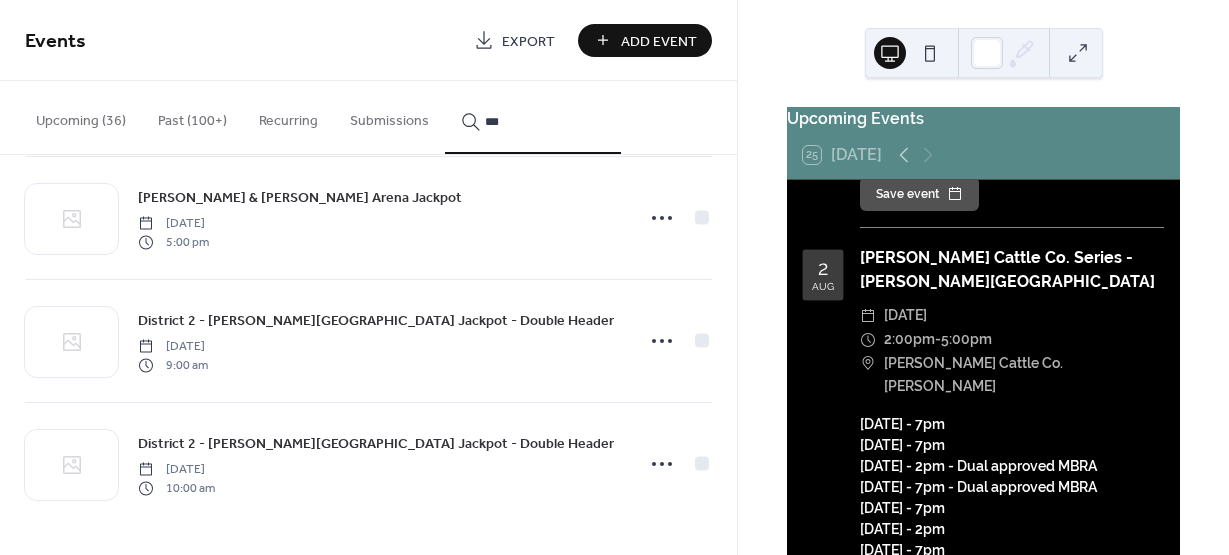 type on "***" 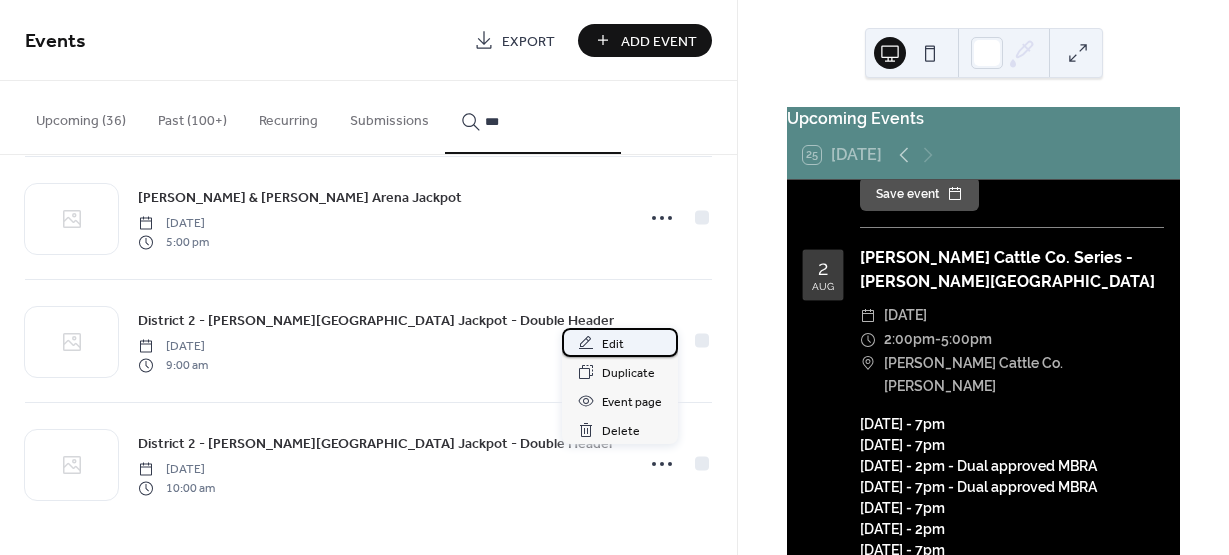 click on "Edit" at bounding box center [613, 344] 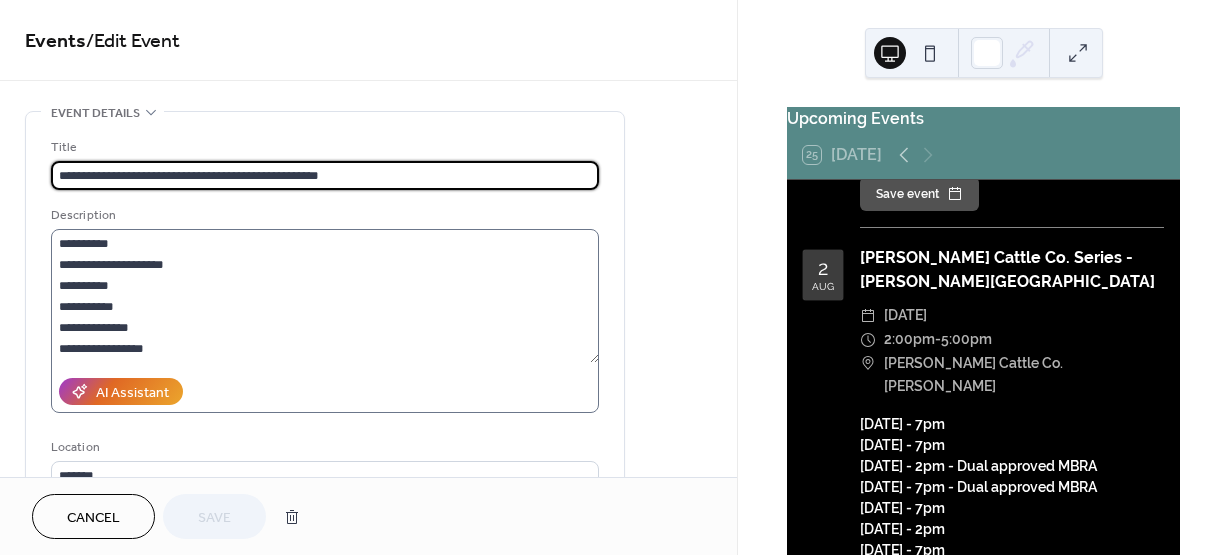 scroll, scrollTop: 42, scrollLeft: 0, axis: vertical 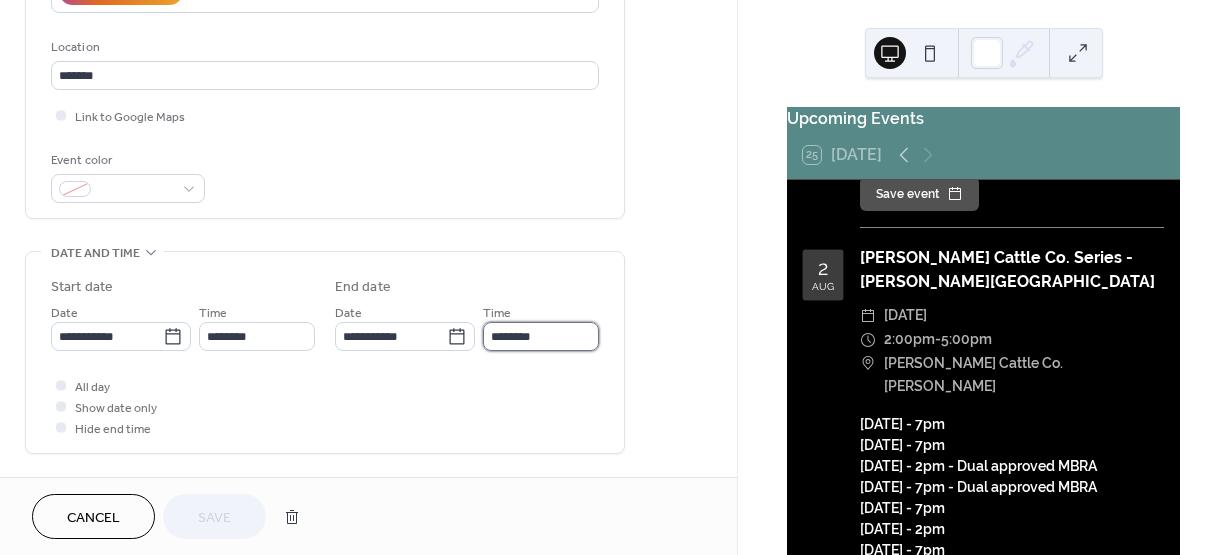 click on "********" at bounding box center (541, 336) 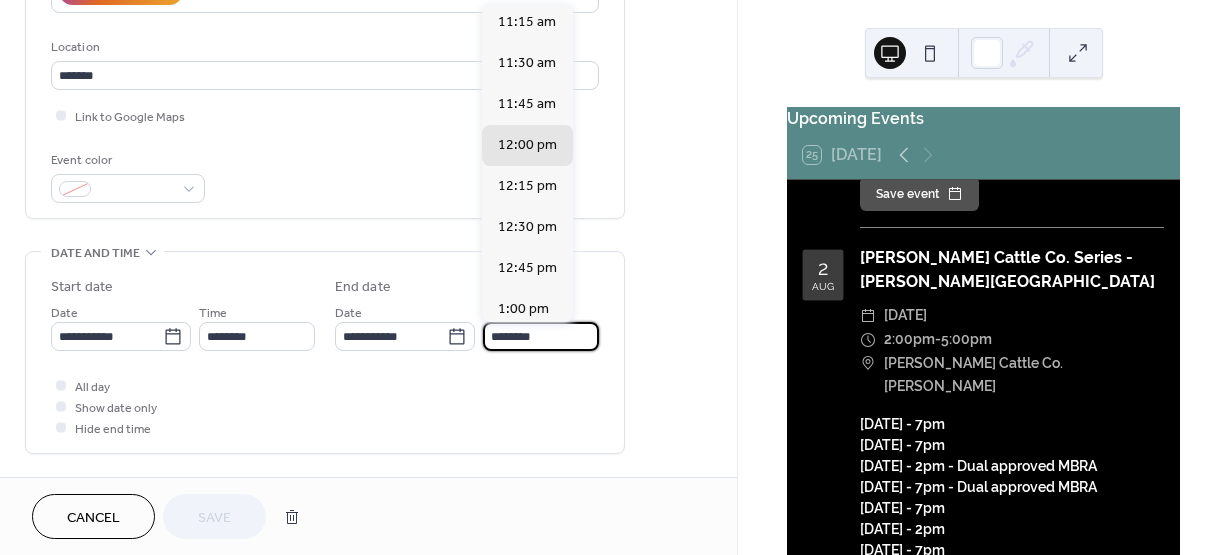 scroll, scrollTop: 87, scrollLeft: 0, axis: vertical 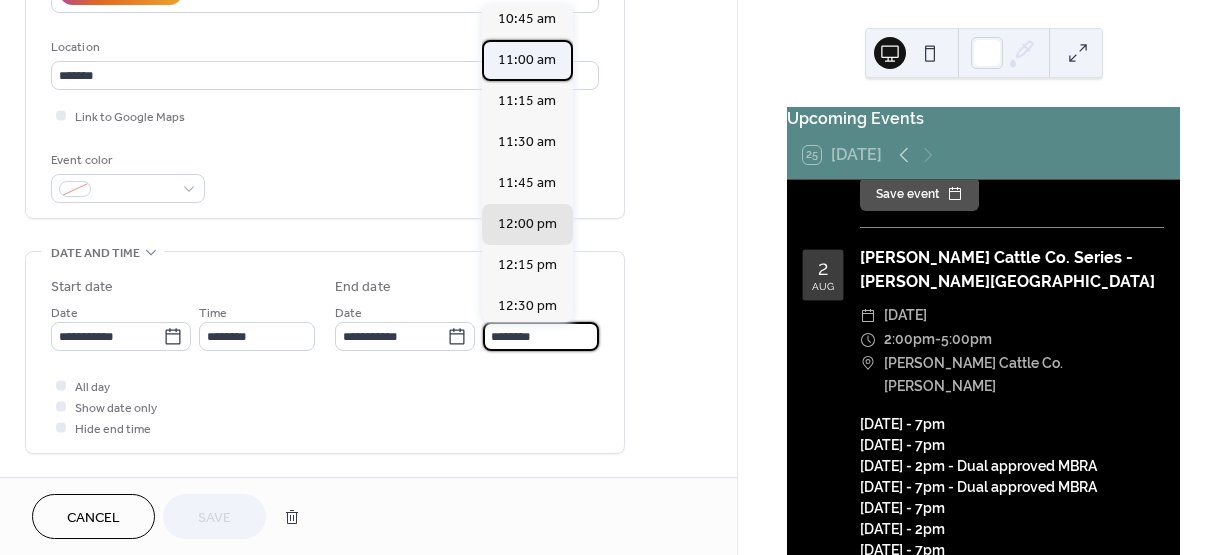 click on "11:00 am" at bounding box center [527, 60] 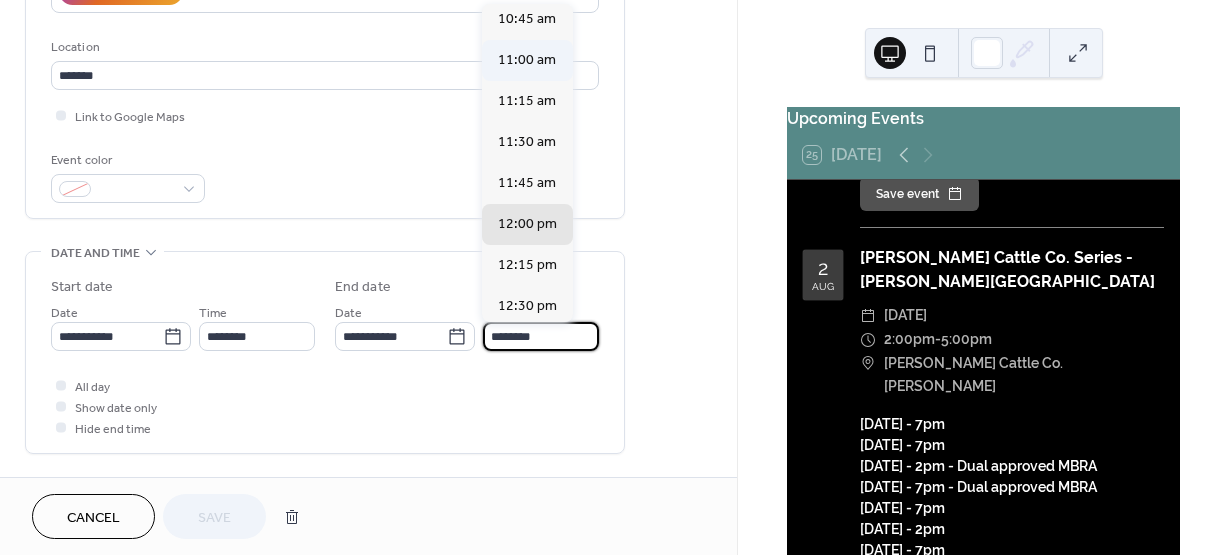 type on "********" 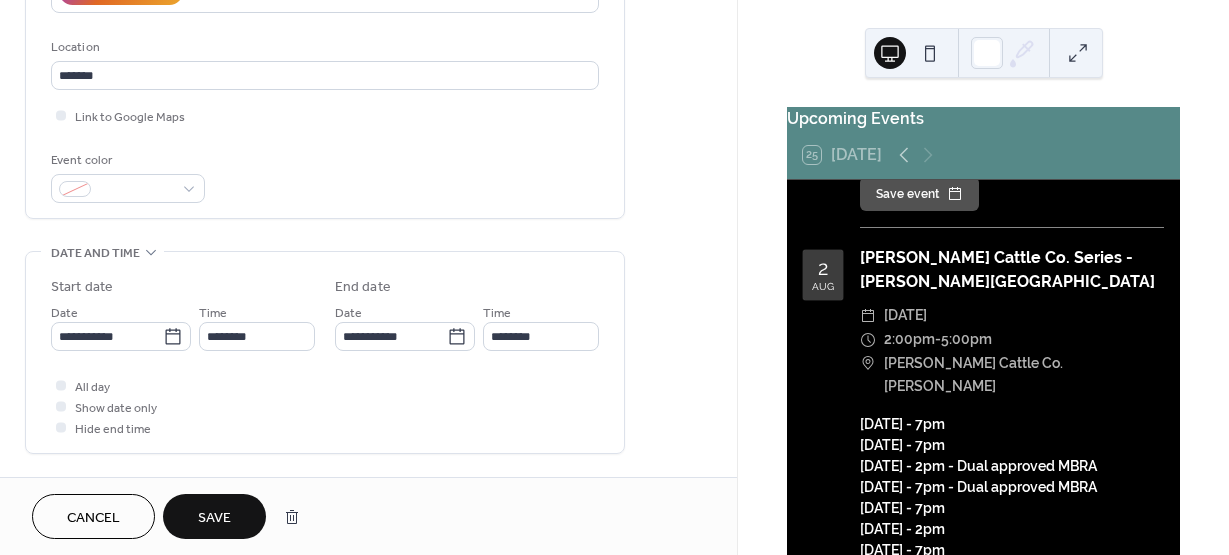 click on "Save" at bounding box center [214, 518] 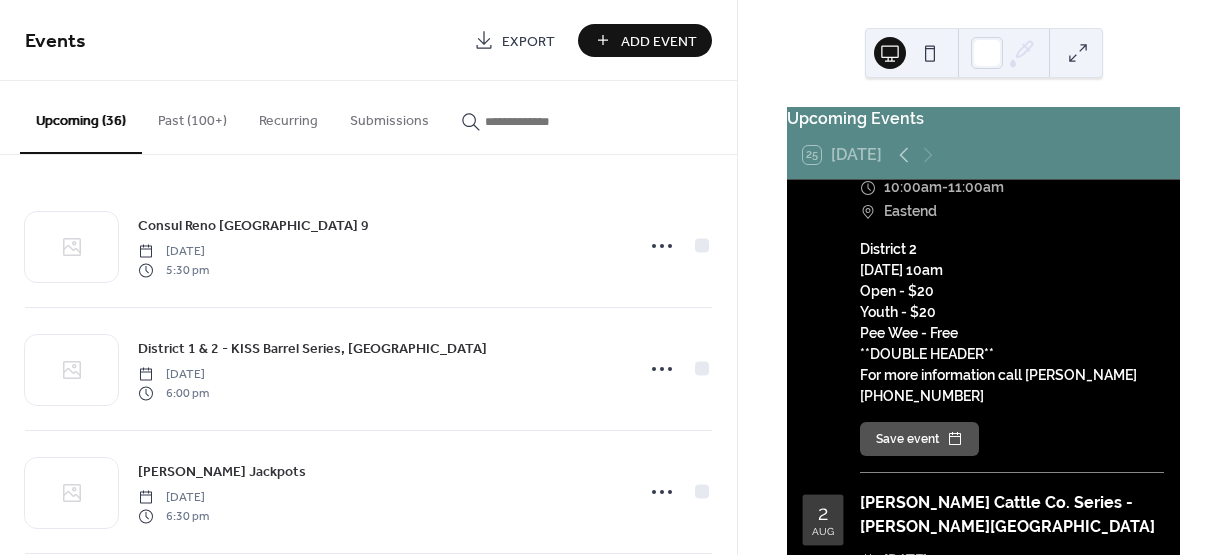 scroll, scrollTop: 7000, scrollLeft: 0, axis: vertical 